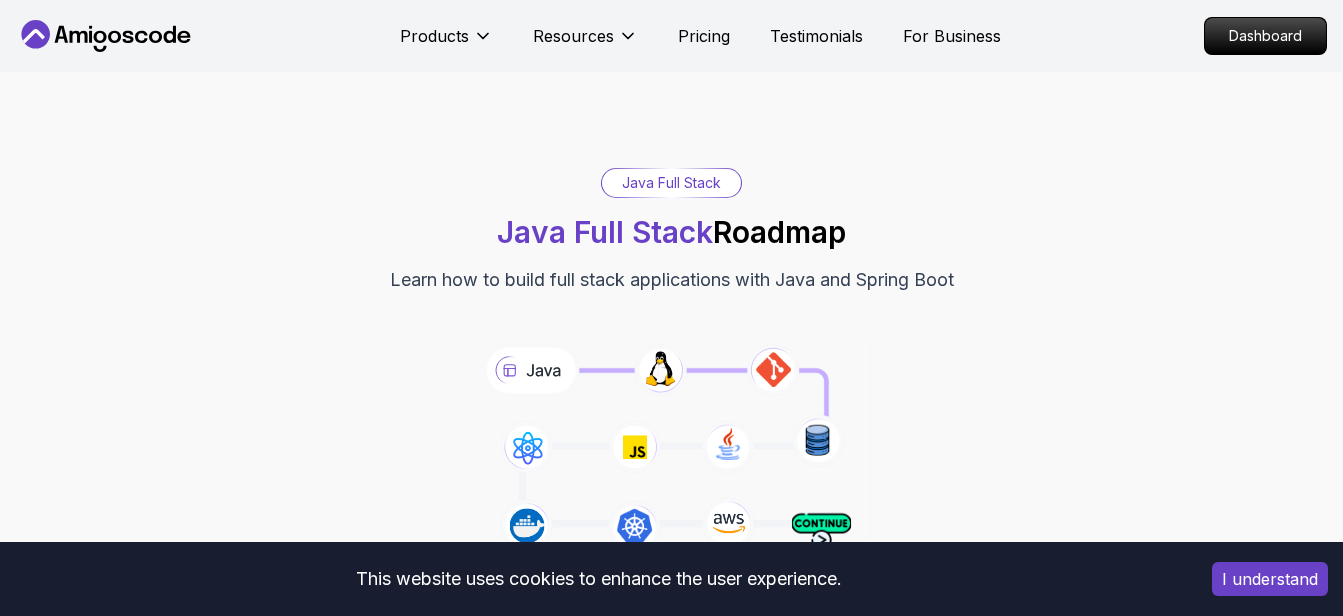 scroll, scrollTop: 0, scrollLeft: 0, axis: both 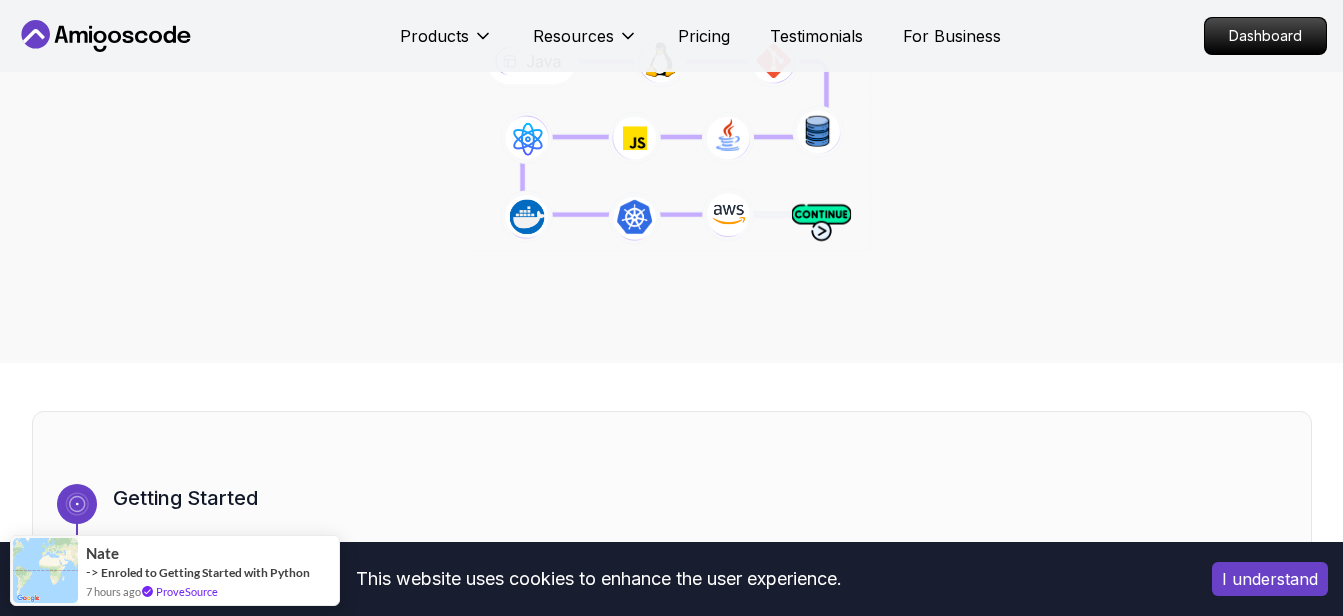 click on "I understand" at bounding box center (1270, 579) 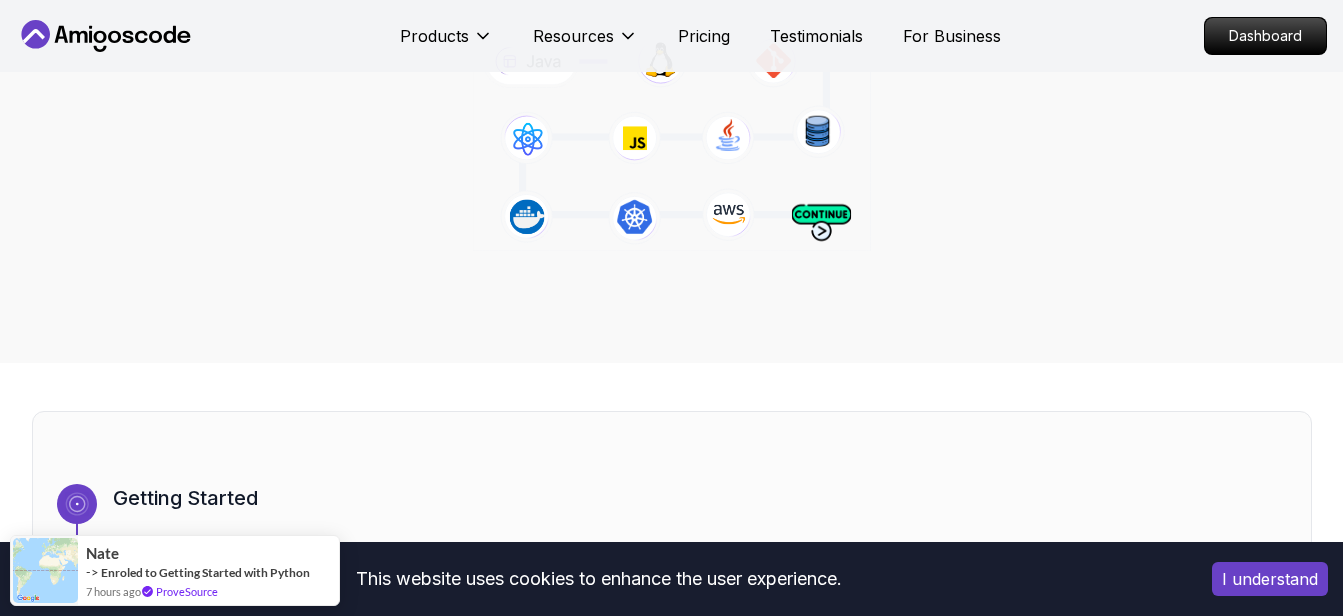 click on "Let’s kick things off! Begin your journey by completing the first step and unlocking your roadmap." at bounding box center (700, 548) 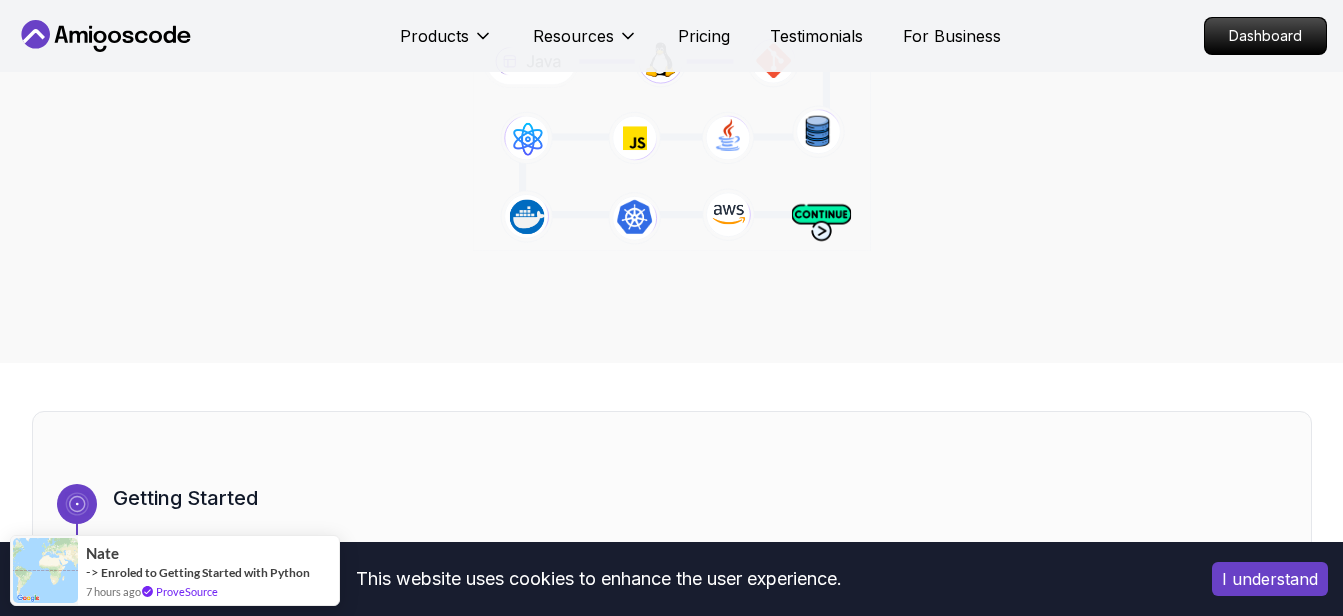 click on "I understand" at bounding box center (1270, 579) 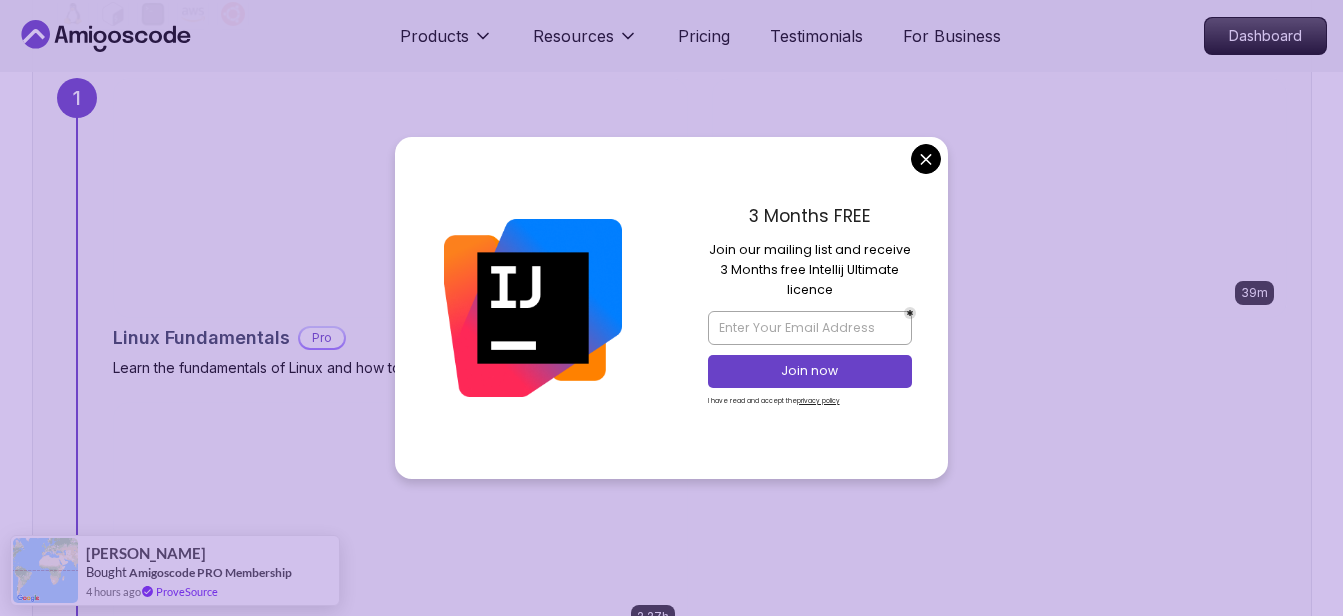 scroll, scrollTop: 1403, scrollLeft: 0, axis: vertical 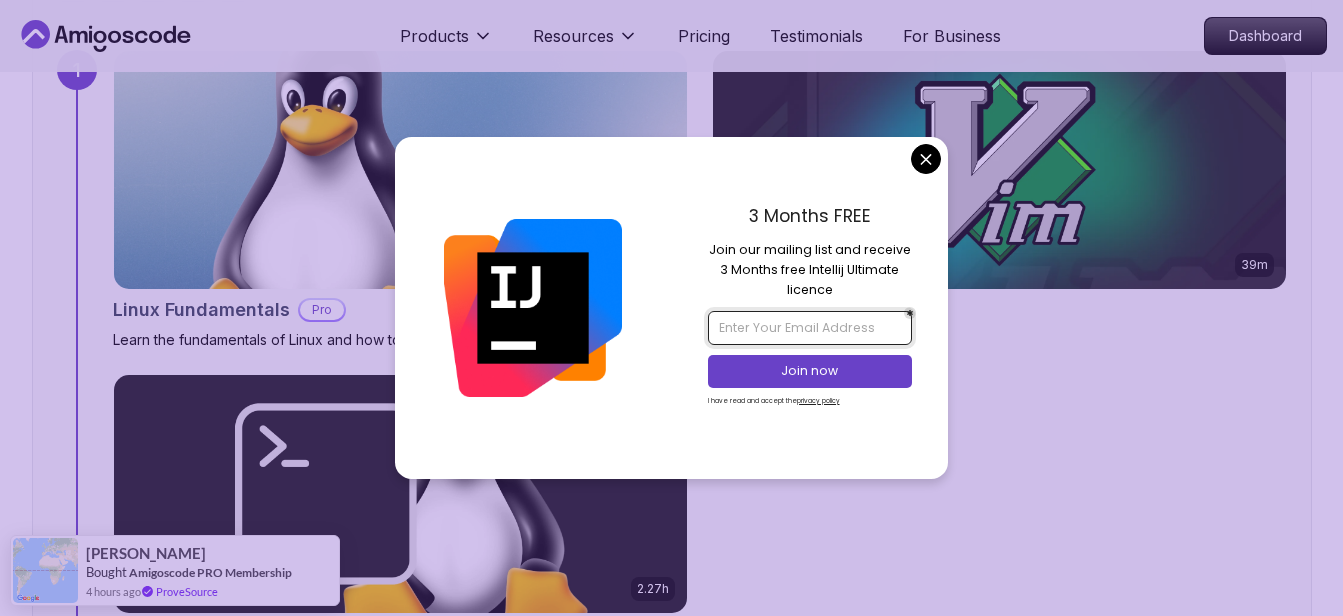 click at bounding box center (810, 328) 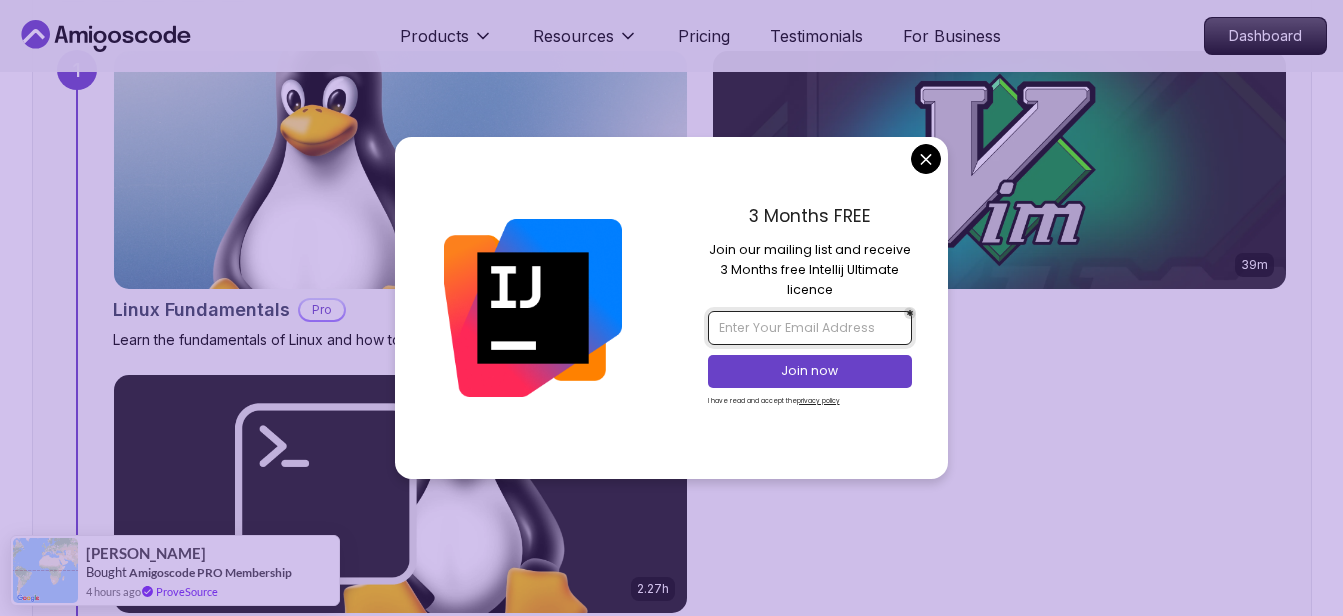 type on "[EMAIL_ADDRESS][DOMAIN_NAME]" 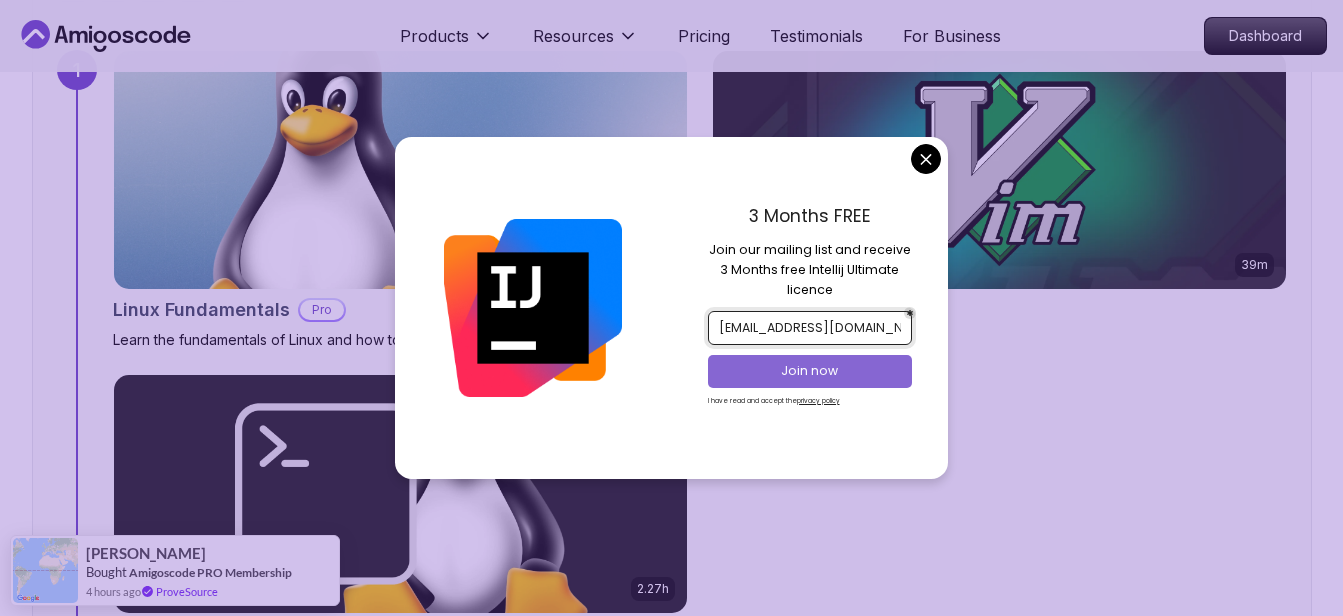 click on "Join now" at bounding box center [810, 371] 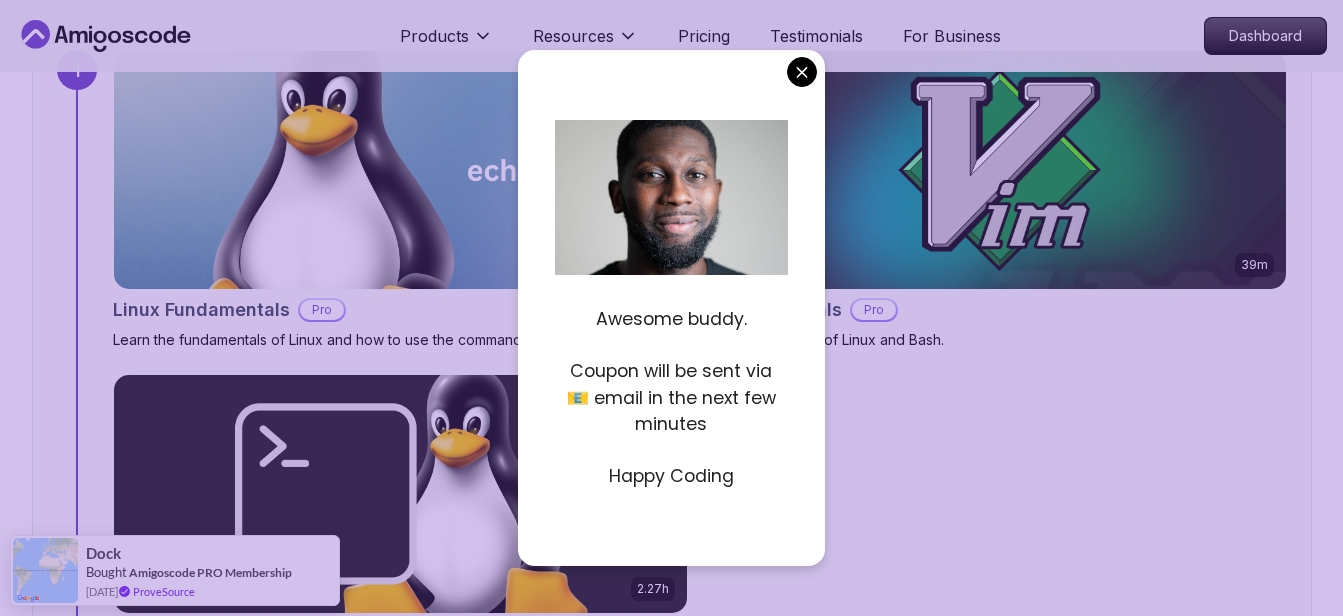 click on "Products Resources Pricing Testimonials For Business Dashboard Products Resources Pricing Testimonials For Business Dashboard Java Full Stack Java Full Stack  Roadmap Learn how to build full stack applications with Java and Spring Boot Getting Started Let’s kick things off! Begin your journey by completing the first step and unlocking your roadmap. 1 Linux and Operating Systems Learn the core building blocks of web development intermediate 3   Courses   8.9 hours  of content 1 6.00h Linux Fundamentals Pro Learn the fundamentals of Linux and how to use the command line 39m VIM Essentials Pro Learn the basics of Linux and Bash. 2.27h Linux for Professionals Pro Master the advanced concepts and techniques of Linux with our comprehensive course designed for professionals. 2 Version Control Learn how to manage your code beginner 2   Courses   12.7 hours  of content 2 2.55h Git & GitHub Fundamentals Learn the fundamentals of Git and GitHub. 10.13h Git for Professionals Pro 3 Java beginner 1   Course   2.4 hours 3" at bounding box center (671, 6603) 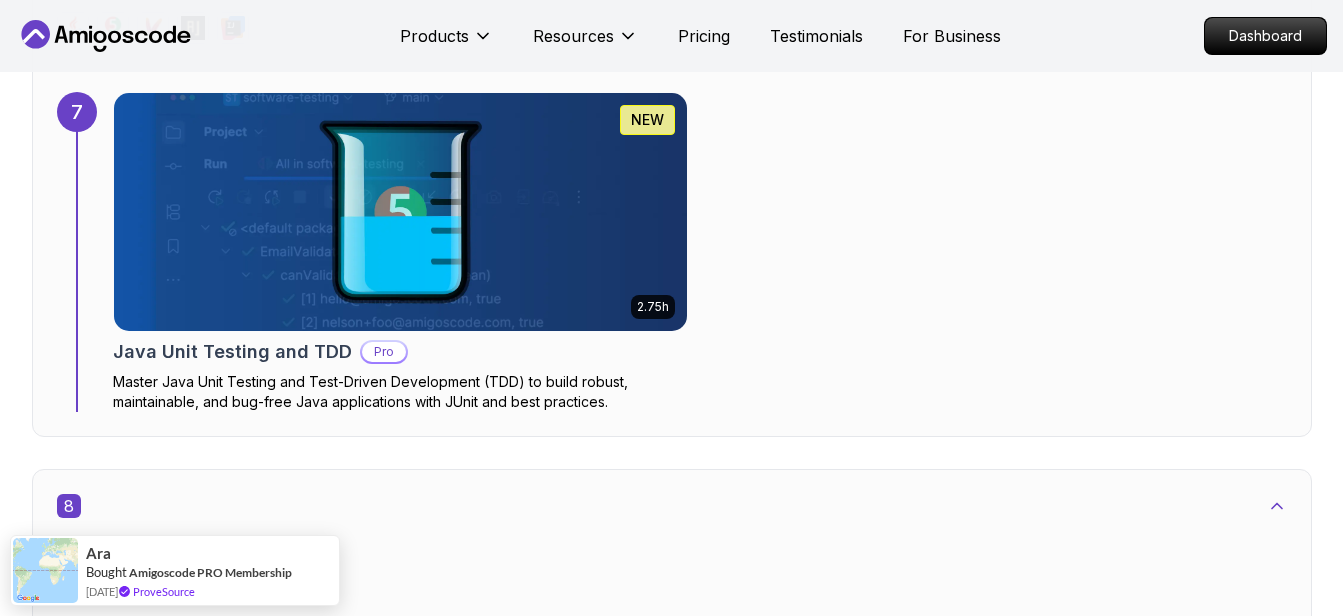 scroll, scrollTop: 0, scrollLeft: 0, axis: both 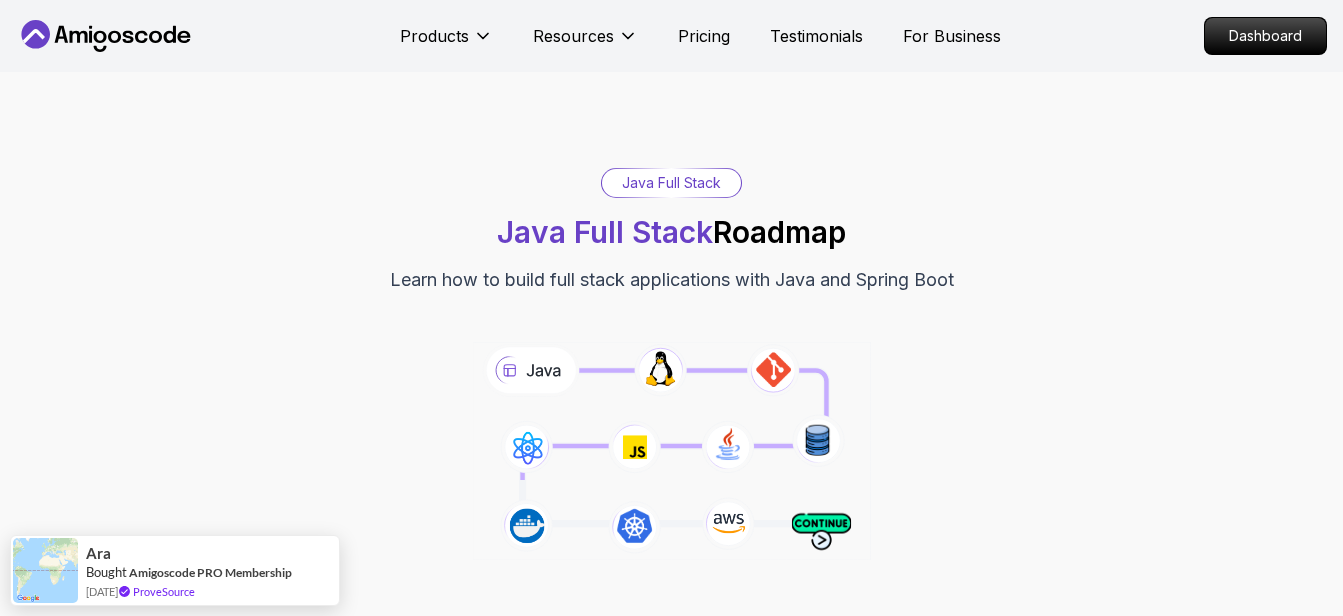 click on "Java Full Stack" at bounding box center (671, 183) 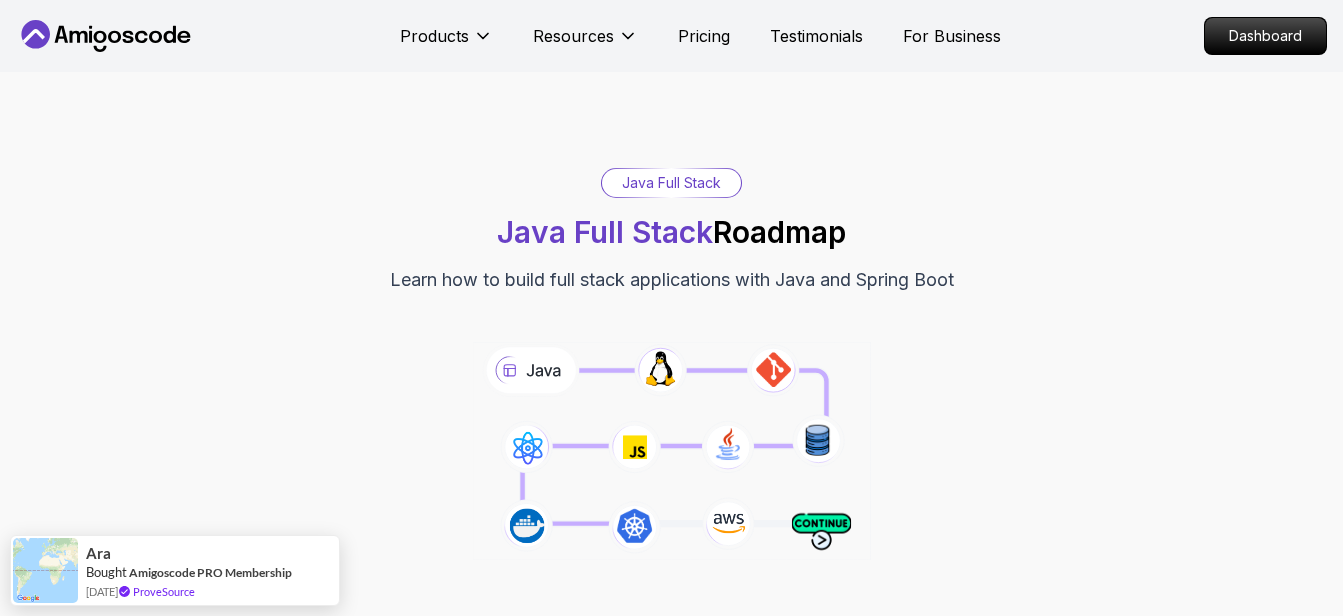 click 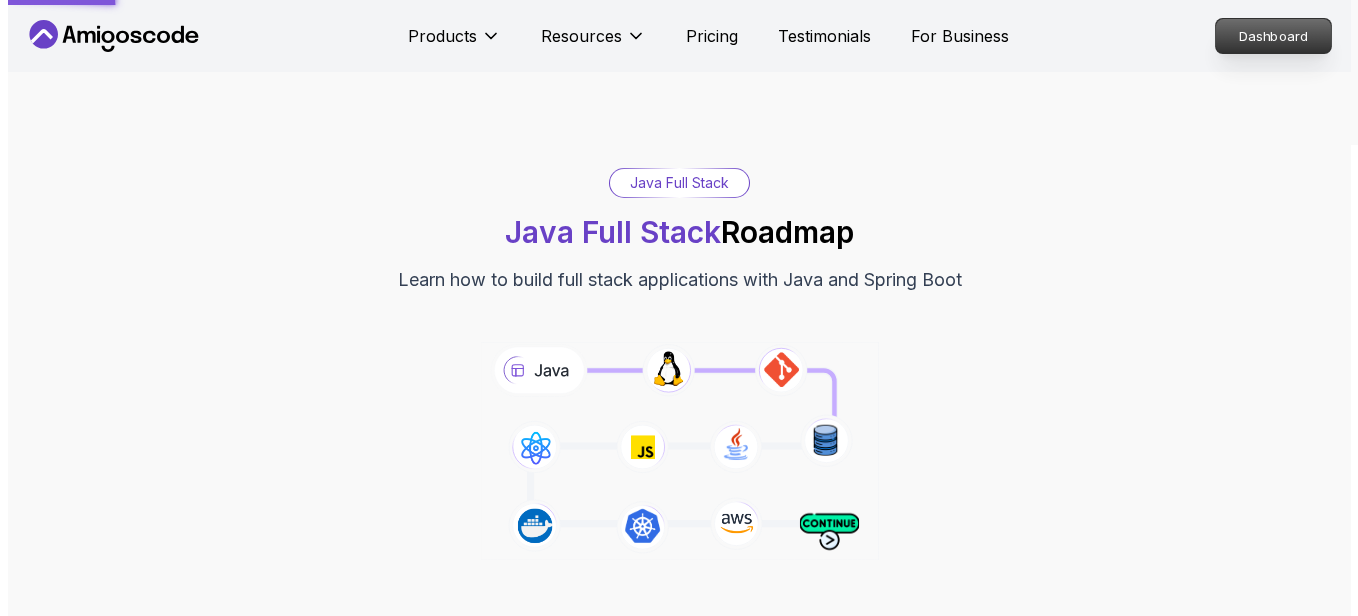 scroll, scrollTop: 0, scrollLeft: 0, axis: both 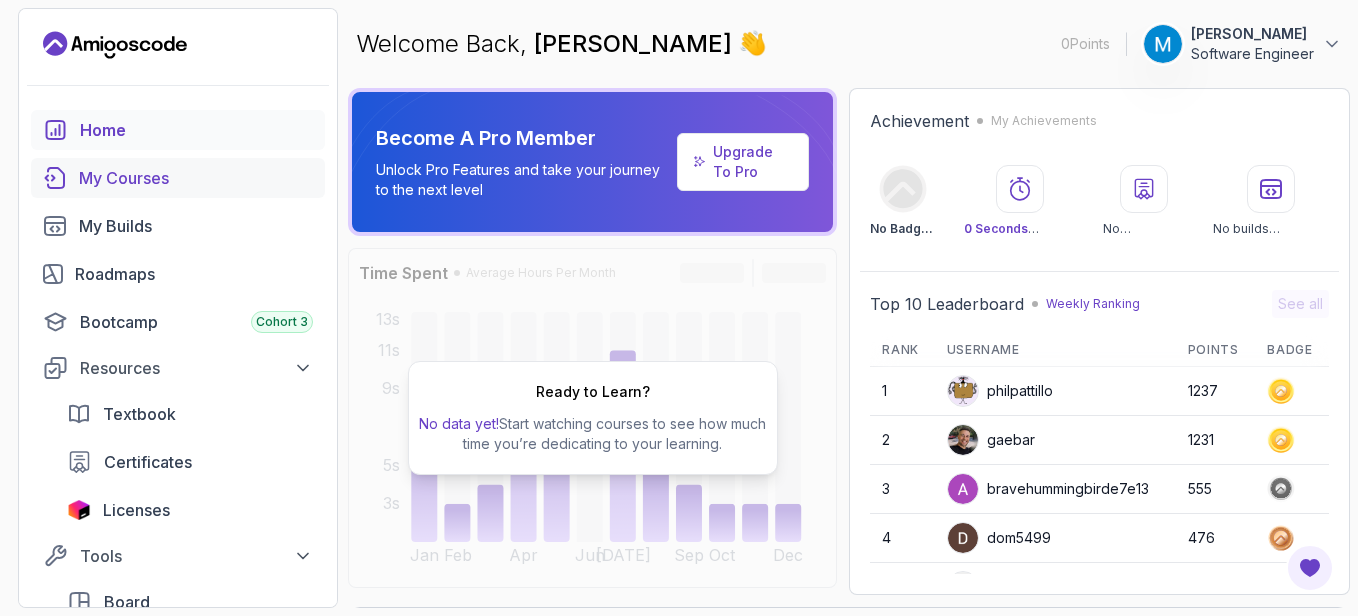 click on "My Courses" at bounding box center [178, 178] 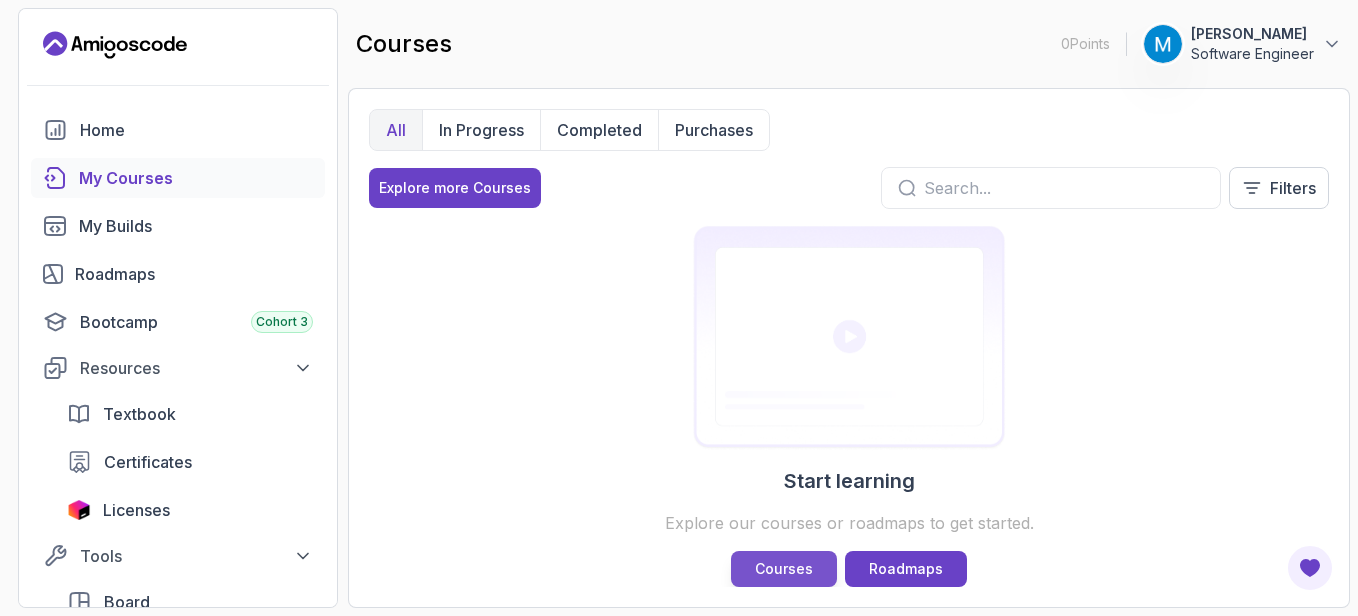 click on "Courses" at bounding box center [784, 569] 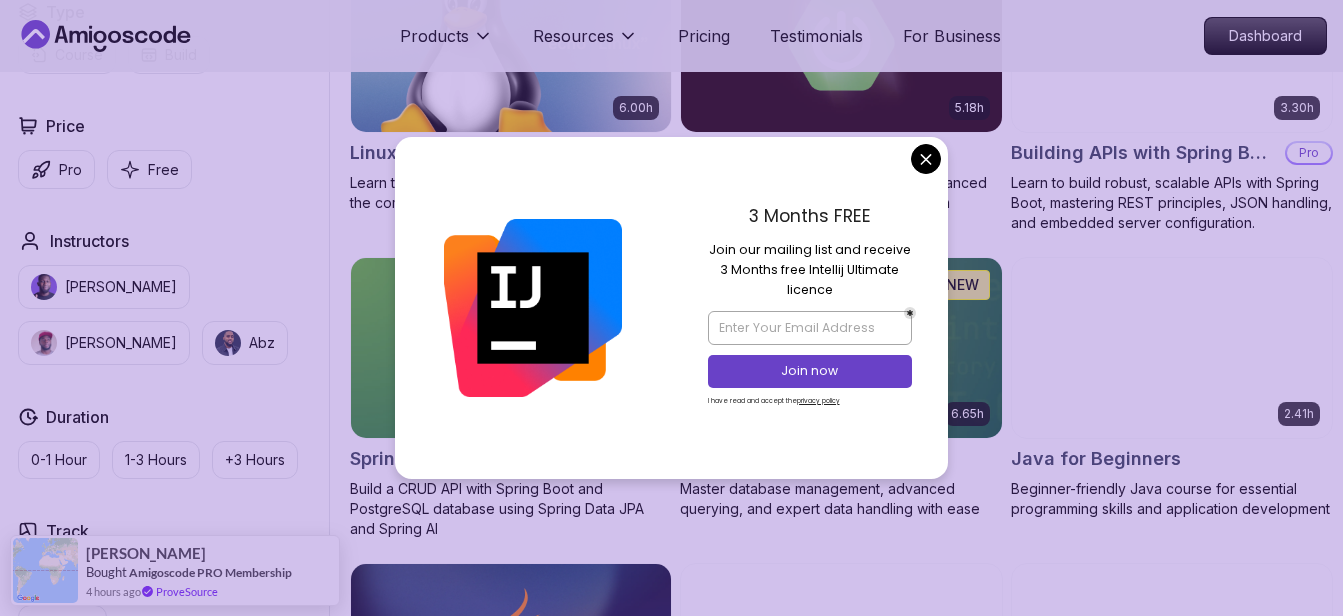 scroll, scrollTop: 750, scrollLeft: 0, axis: vertical 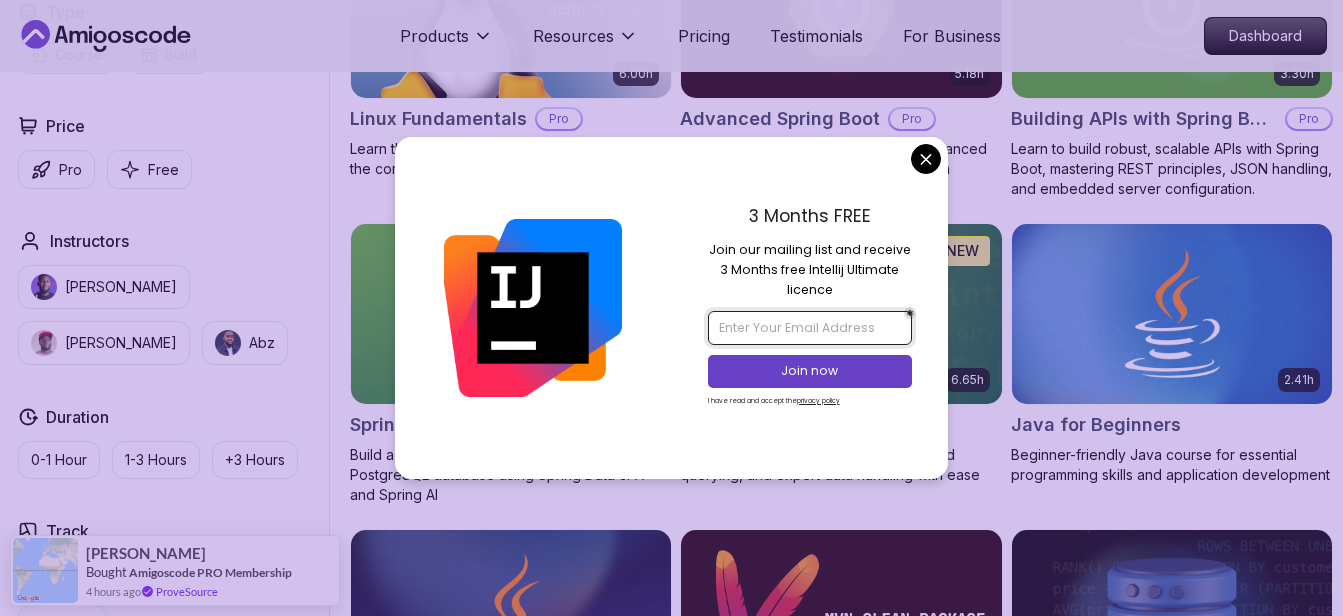 click at bounding box center (810, 328) 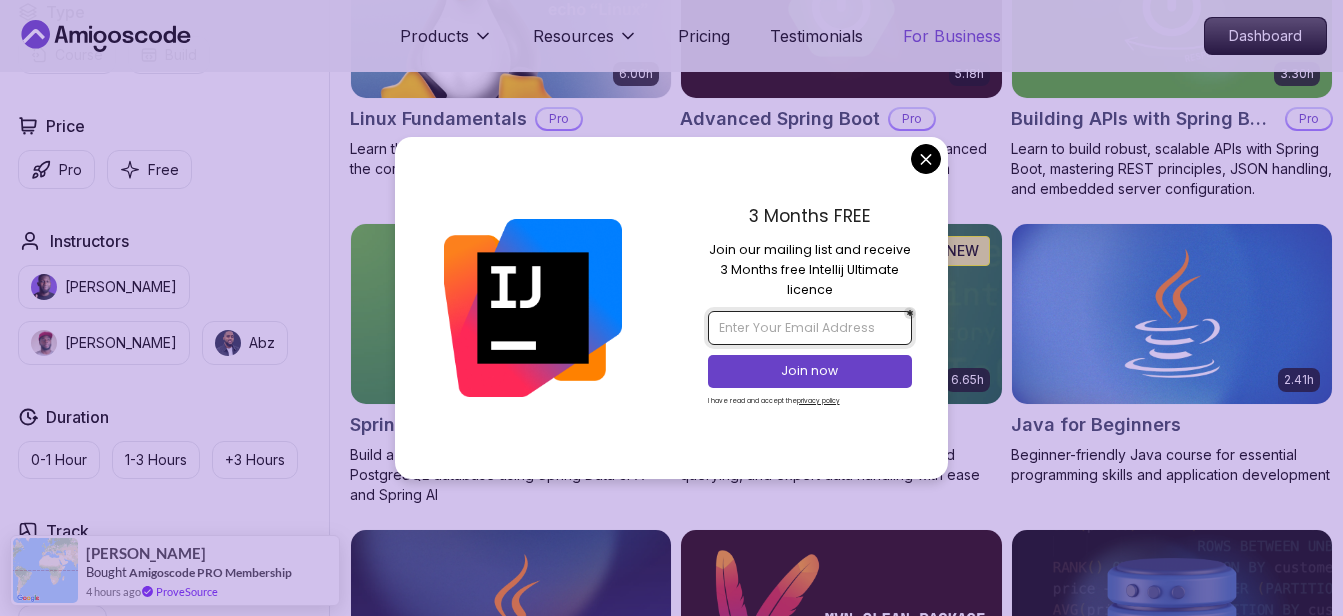 type on "diop202000@yahoo.fr" 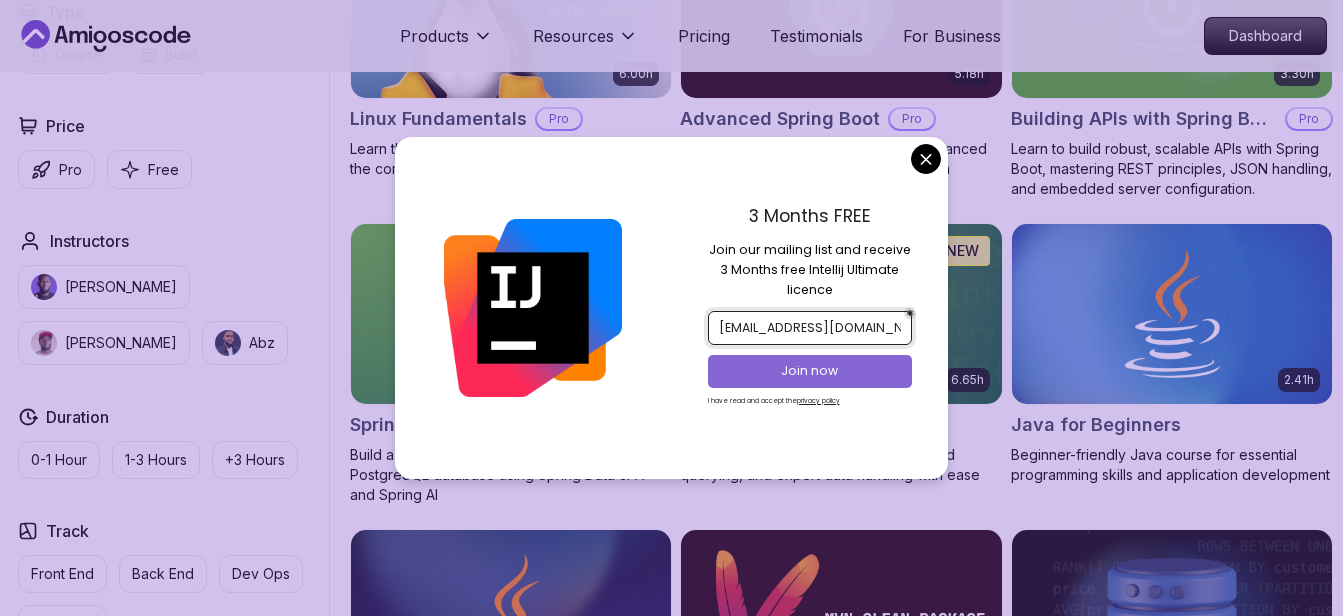 click on "Join now" at bounding box center [810, 371] 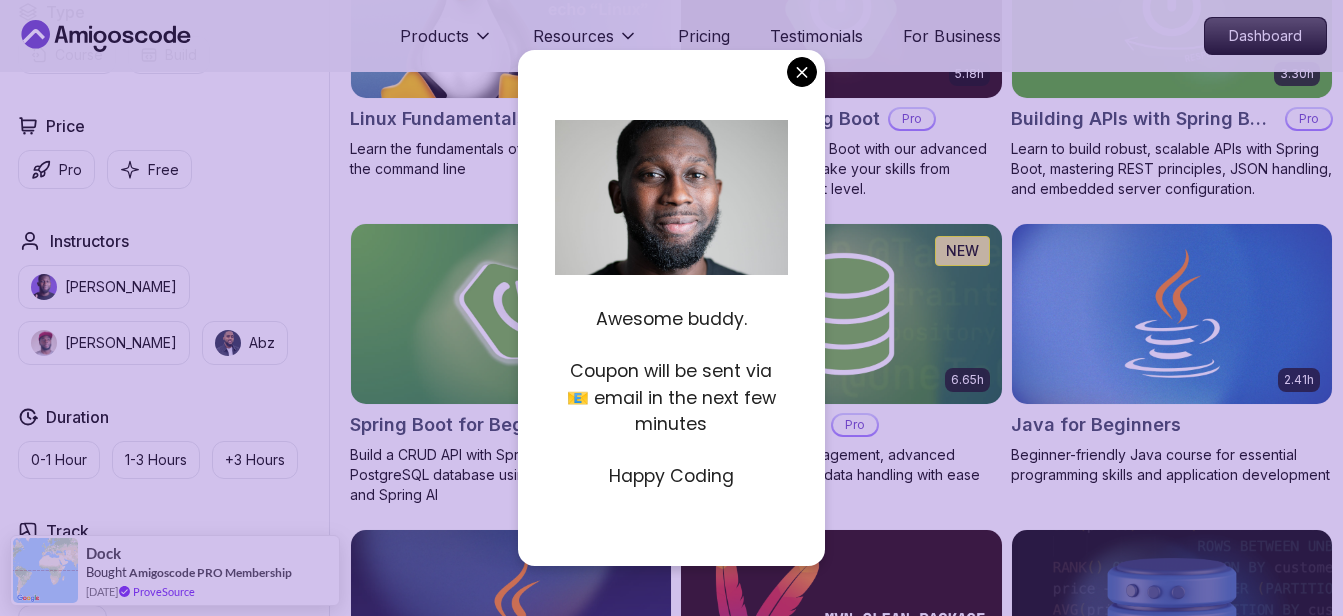 click on "Products Resources Pricing Testimonials For Business Dashboard Products Resources Pricing Testimonials For Business Dashboard All Courses Learn Java, Spring Boot, DevOps & More with Amigoscode Premium Courses Master in-demand skills like Java, Spring Boot, DevOps, React, and more through hands-on, expert-led courses. Advance your software development career with real-world projects and practical learning. Filters Filters Type Course Build Price Pro Free Instructors Nelson Djalo Richard Abz Duration 0-1 Hour 1-3 Hours +3 Hours Track Front End Back End Dev Ops Full Stack Level Junior Mid-level Senior 6.00h Linux Fundamentals Pro Learn the fundamentals of Linux and how to use the command line 5.18h Advanced Spring Boot Pro Dive deep into Spring Boot with our advanced course, designed to take your skills from intermediate to expert level. 3.30h Building APIs with Spring Boot Pro Learn to build robust, scalable APIs with Spring Boot, mastering REST principles, JSON handling, and embedded server configuration. NEW" at bounding box center (671, 4119) 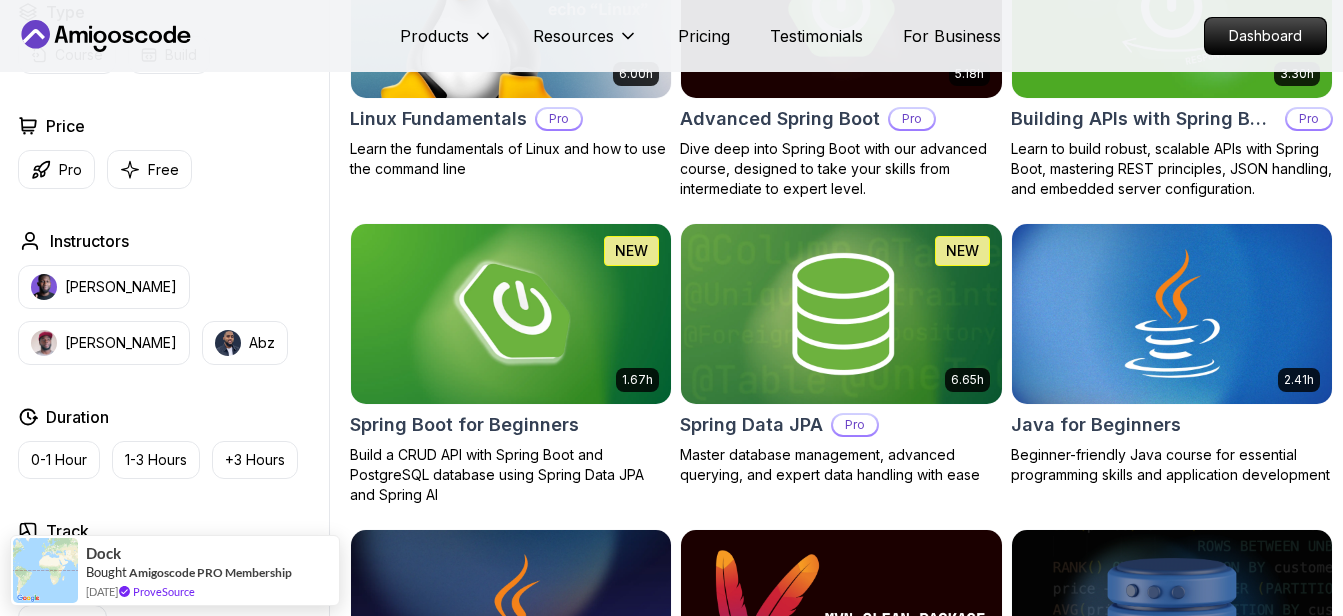 click on "Building APIs with Spring Boot" at bounding box center (1144, 119) 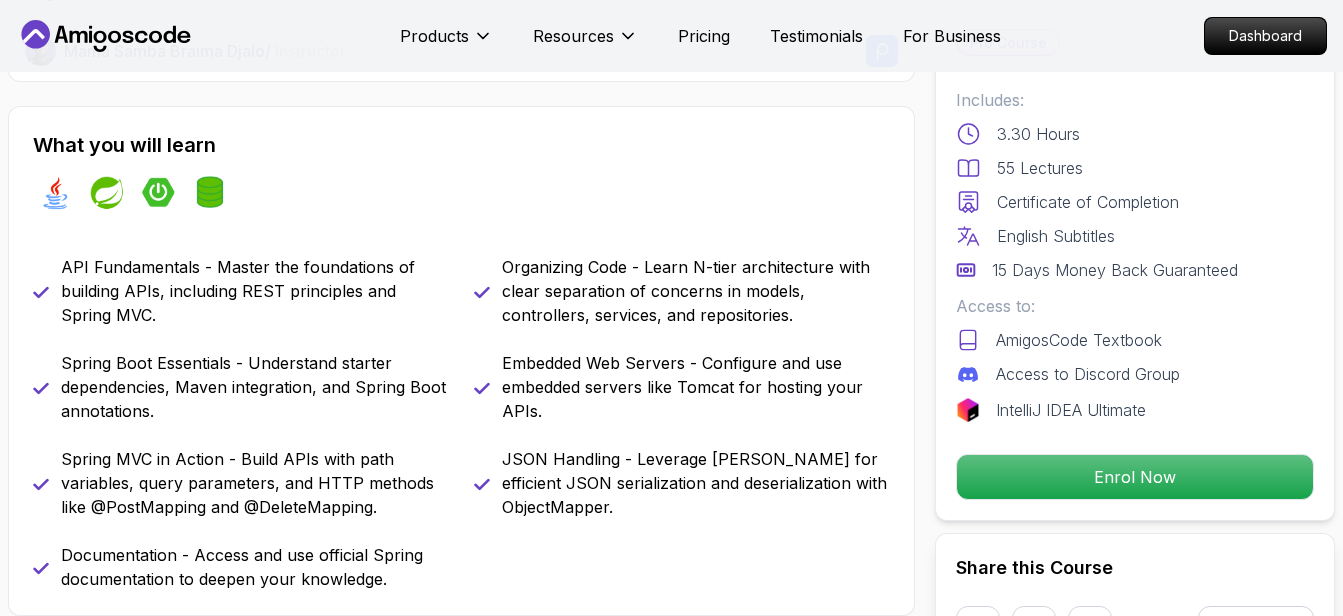 scroll, scrollTop: 0, scrollLeft: 0, axis: both 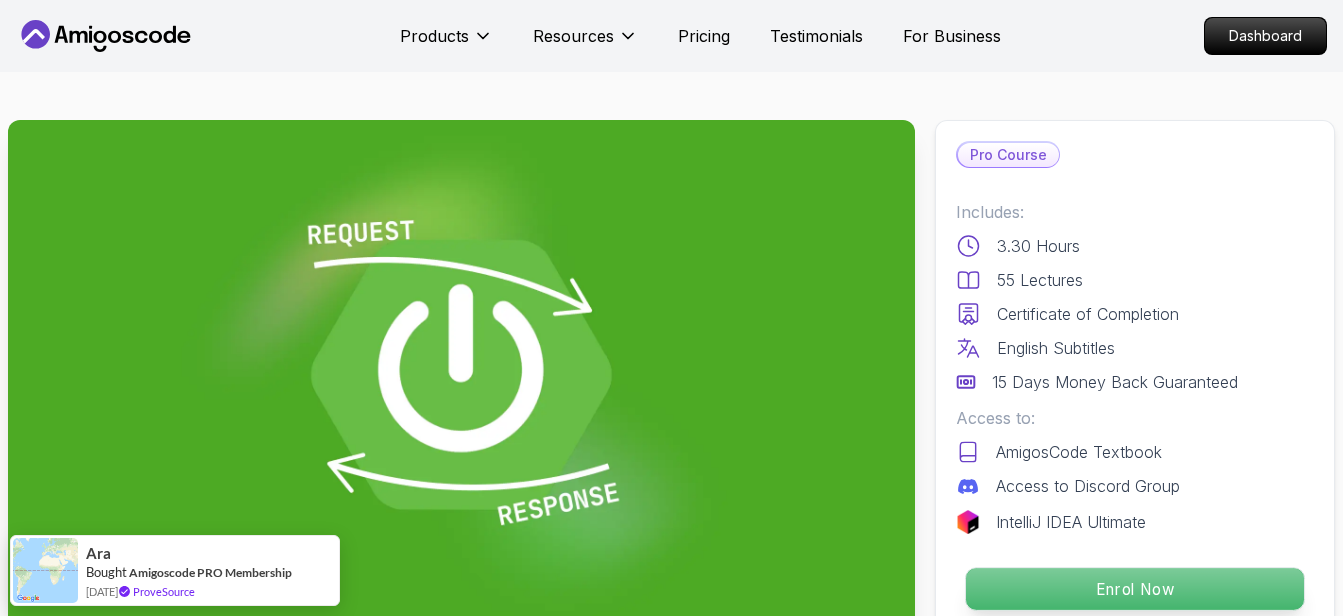 click on "Enrol Now" at bounding box center (1135, 589) 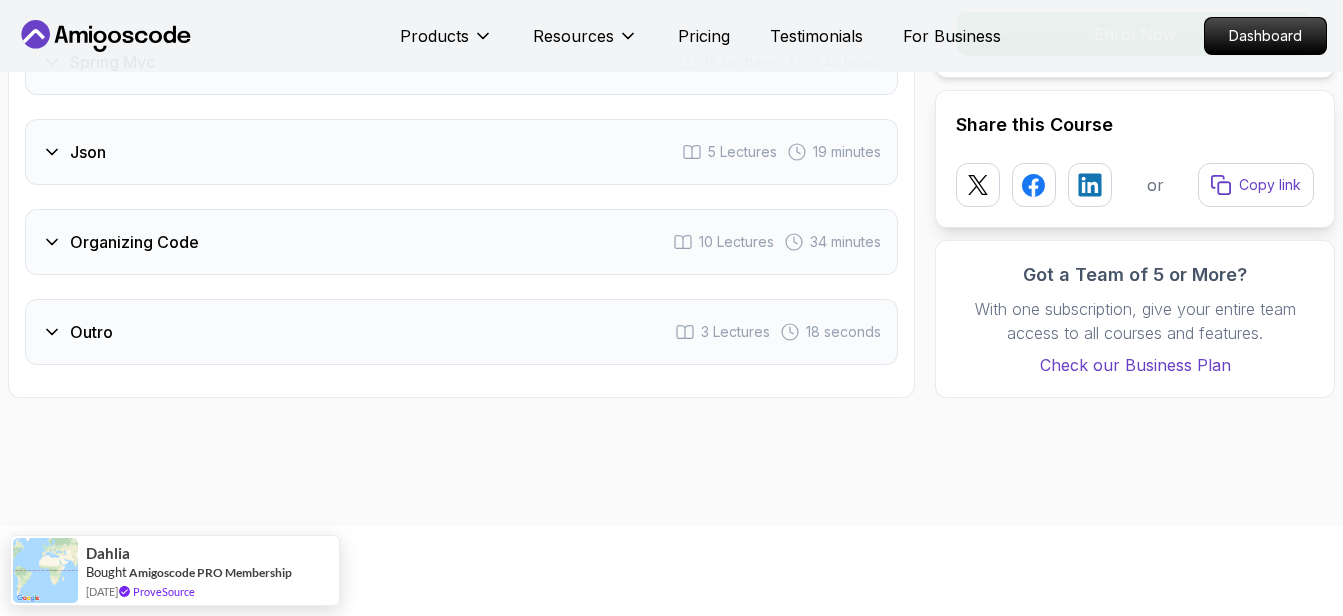 scroll, scrollTop: 4502, scrollLeft: 0, axis: vertical 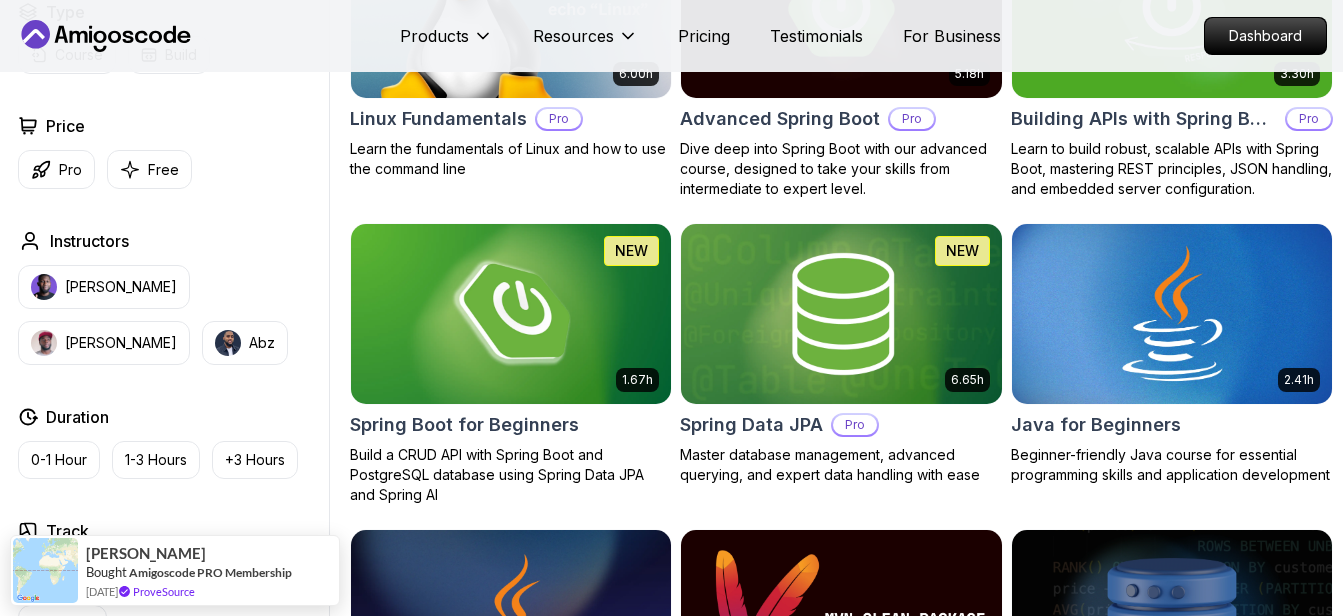 click at bounding box center [1172, 314] 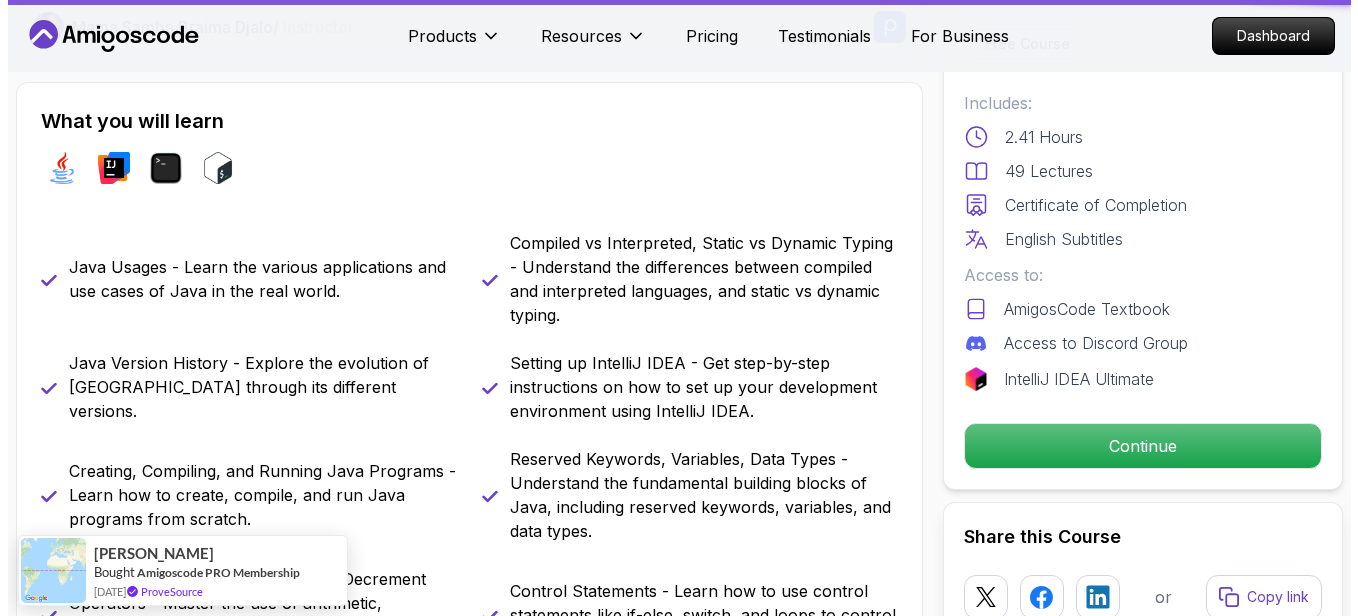 scroll, scrollTop: 0, scrollLeft: 0, axis: both 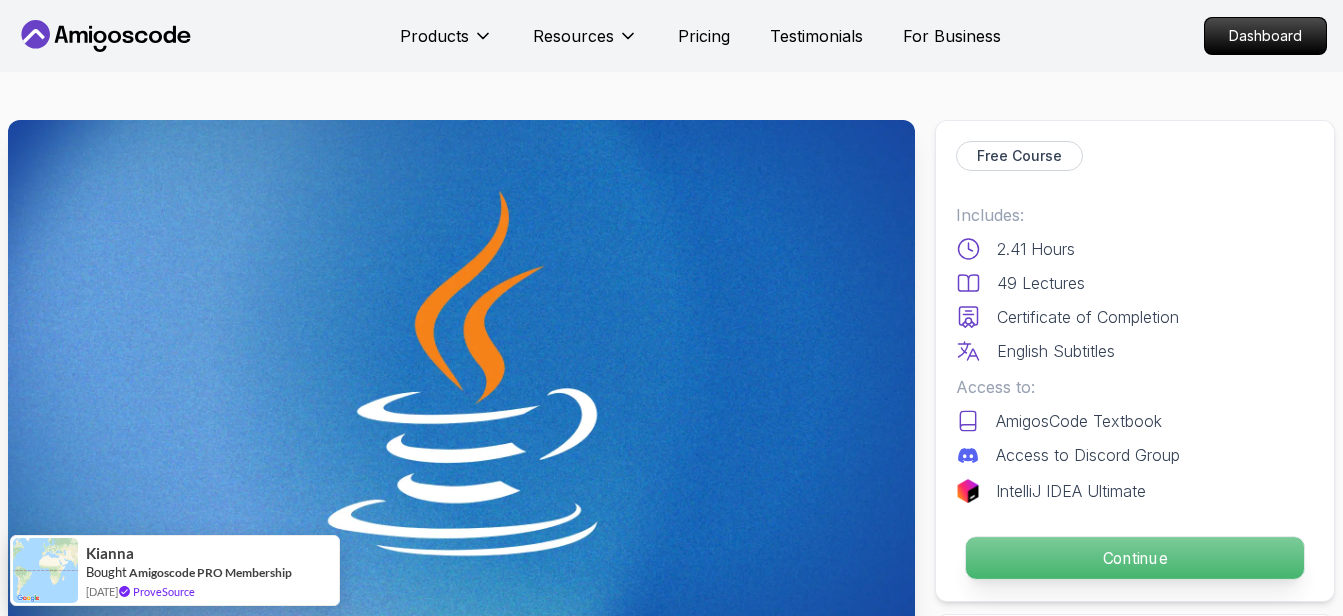 click on "Continue" at bounding box center [1135, 558] 